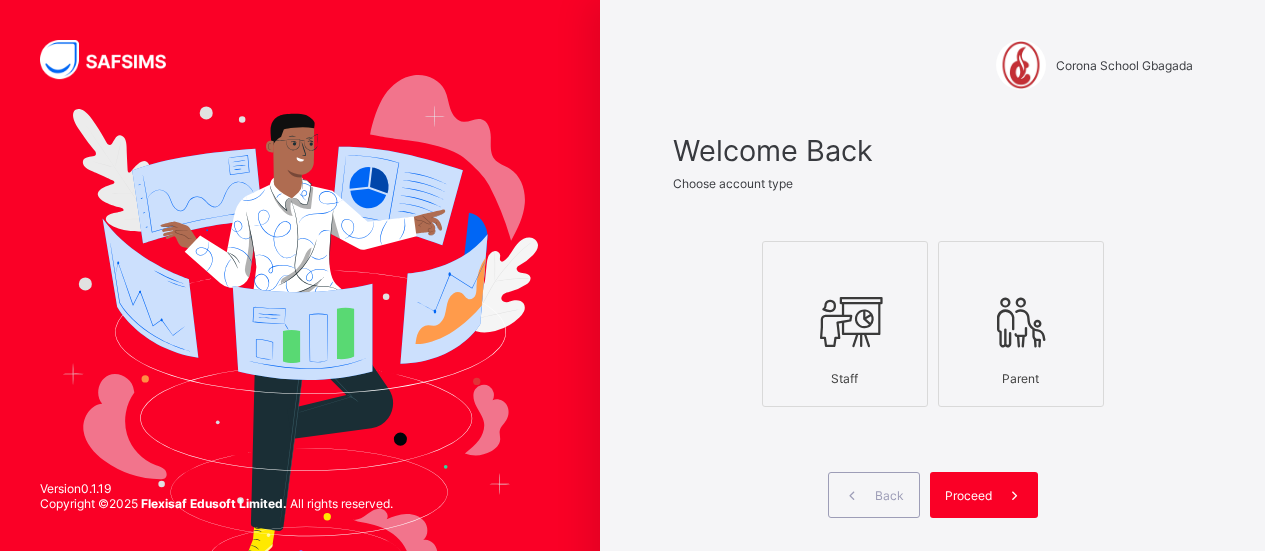 scroll, scrollTop: 0, scrollLeft: 0, axis: both 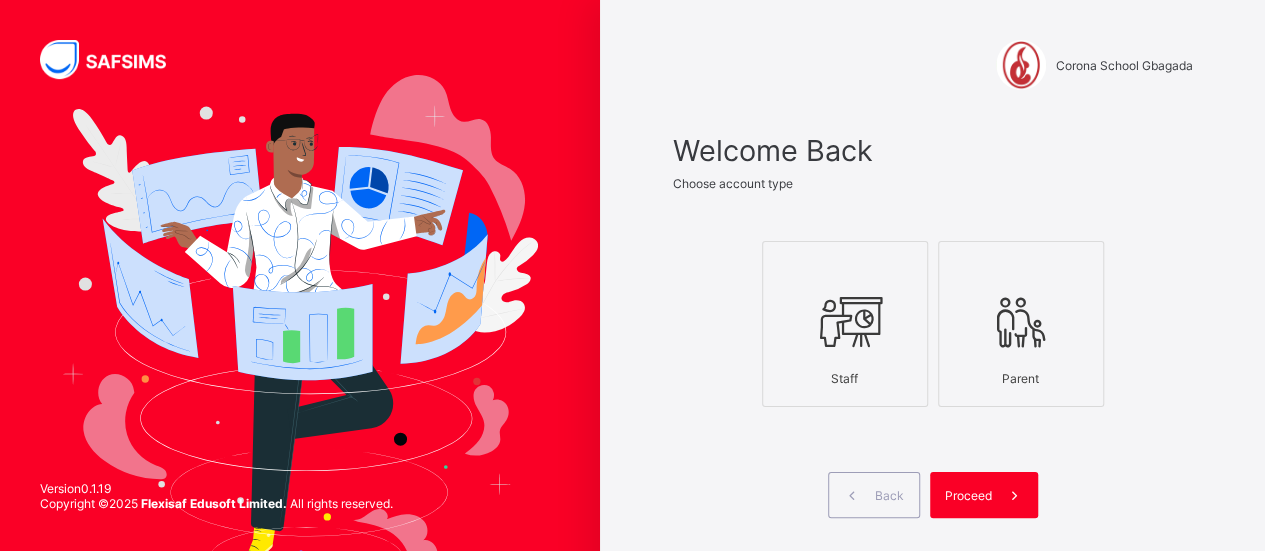 click on "Proceed" at bounding box center (984, 495) 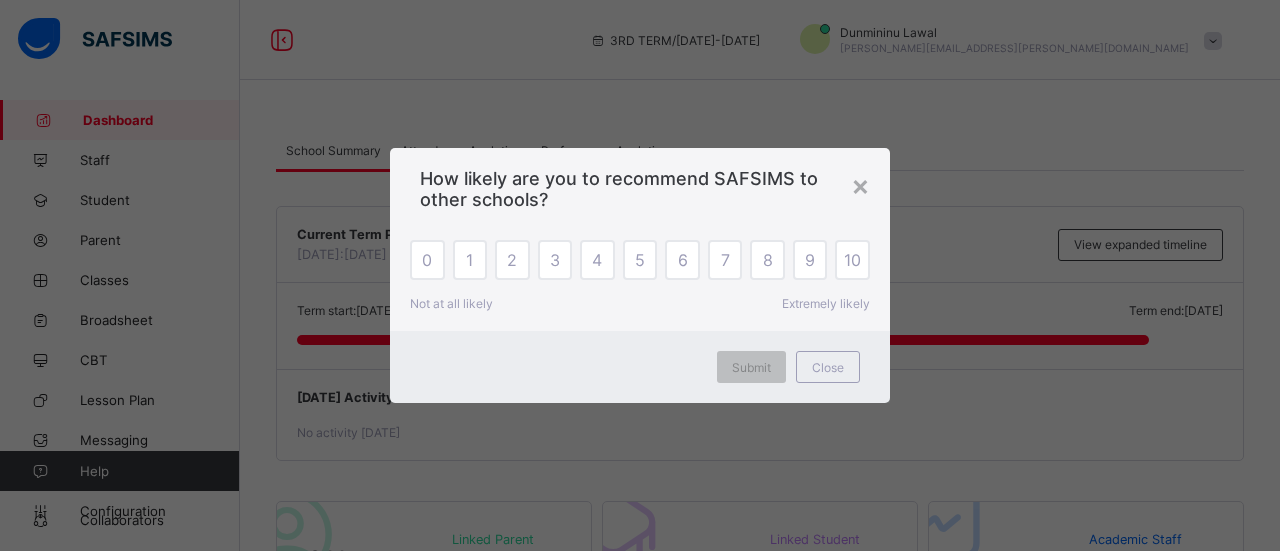 click on "× How likely are you to recommend SAFSIMS to other schools? 0 1 2 3 4 5 6 7 8 9 10 Not at all likely Extremely likely Submit Close" at bounding box center (640, 275) 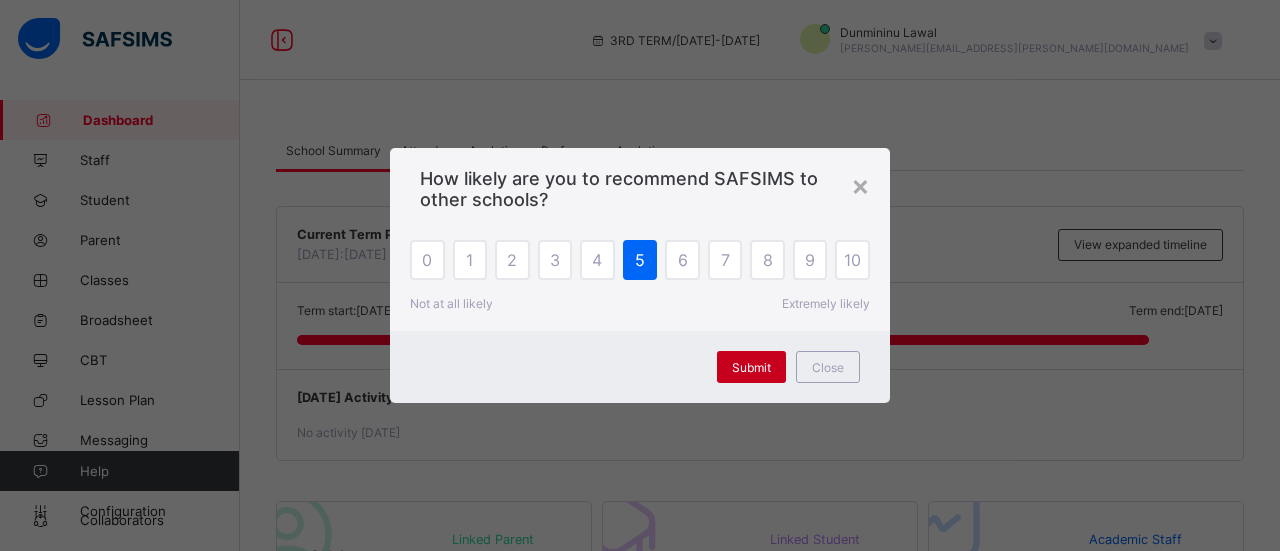 click on "Submit" at bounding box center (751, 367) 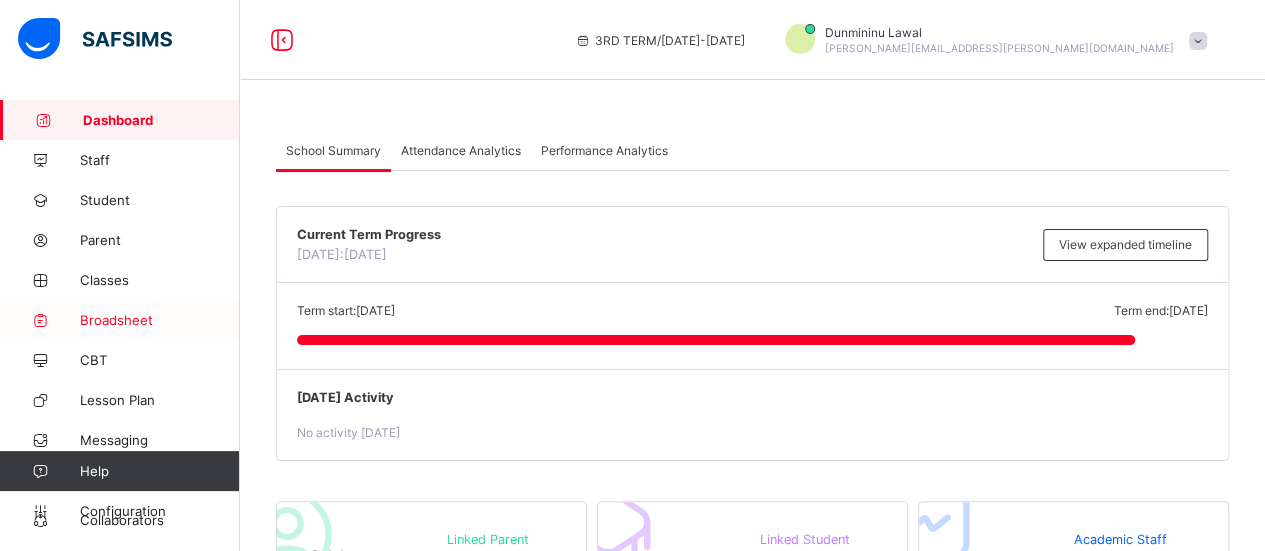 click on "Broadsheet" at bounding box center [160, 320] 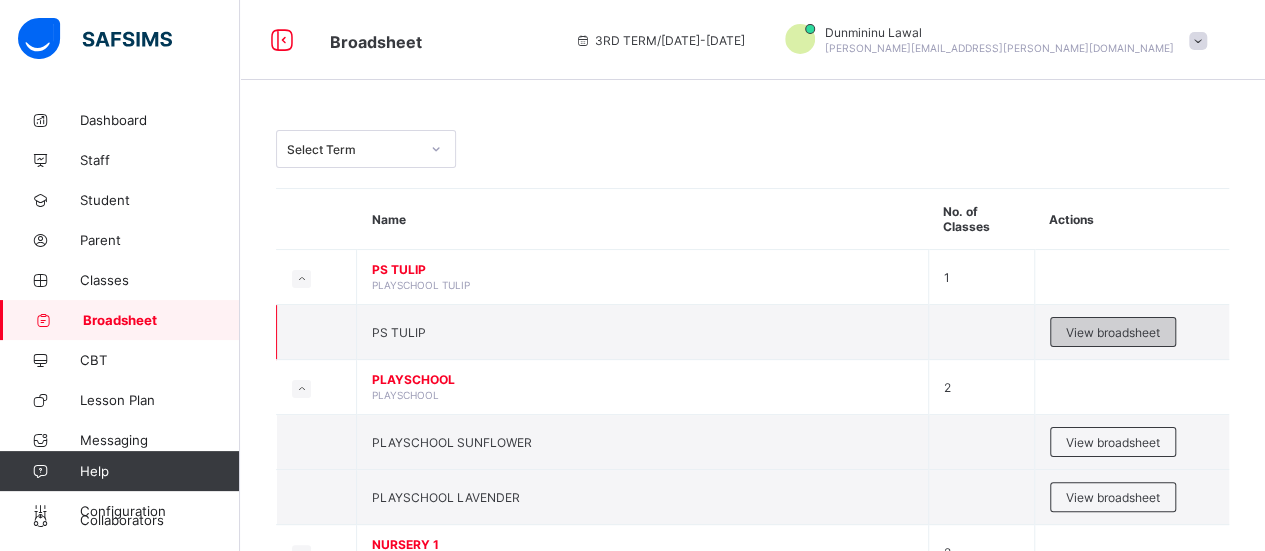 click on "View broadsheet" at bounding box center [1113, 332] 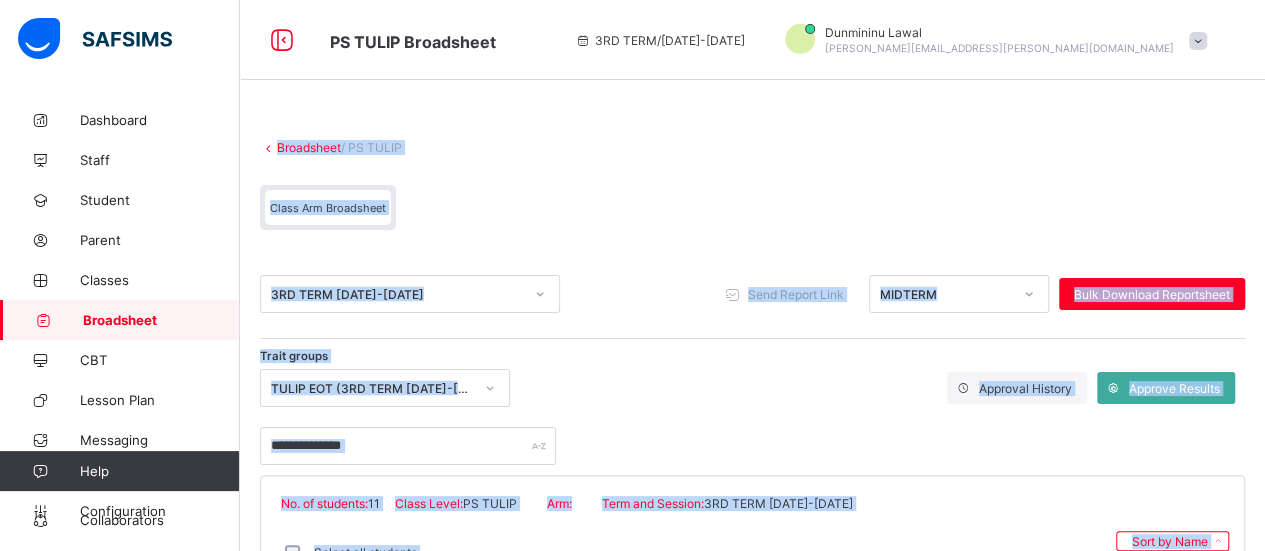 click on "Class Arm Broadsheet" at bounding box center [752, 212] 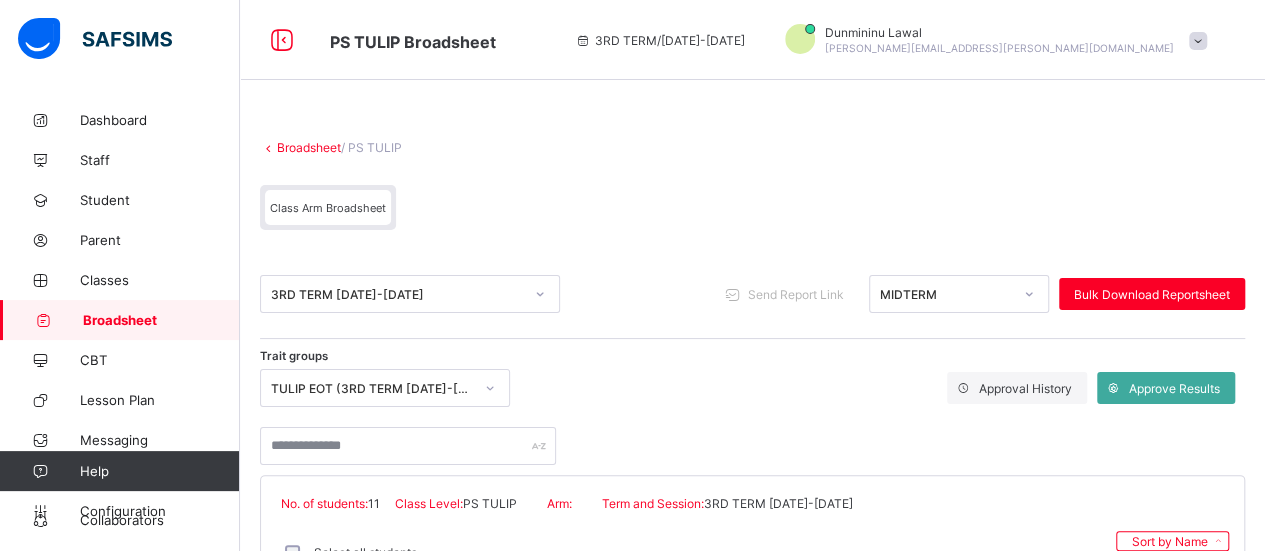 click 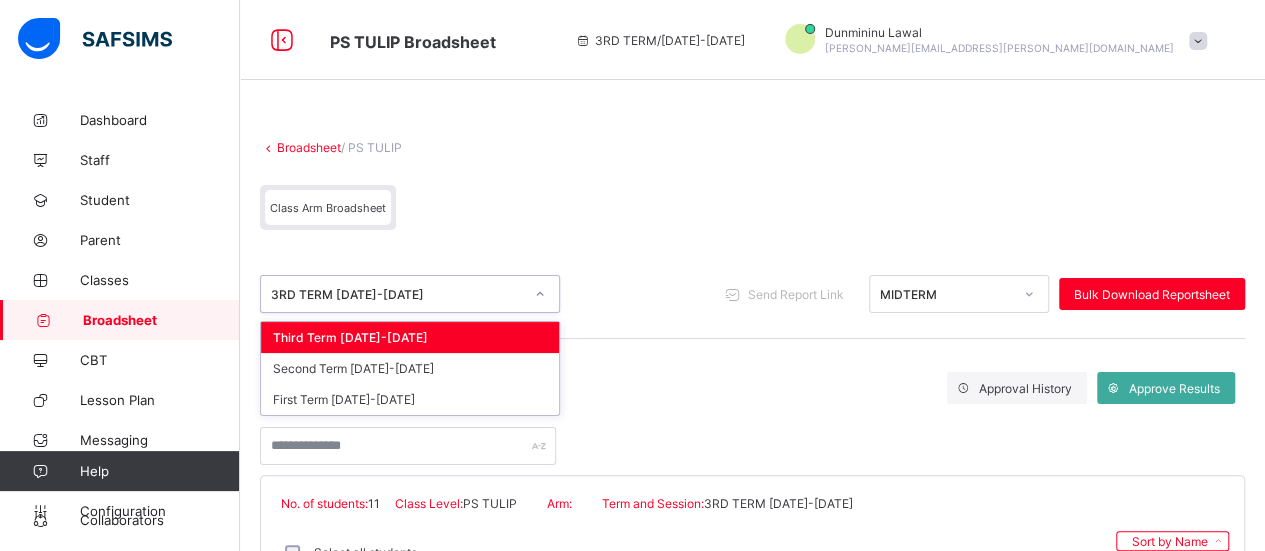 click on "Third Term 2024-2025" at bounding box center [410, 337] 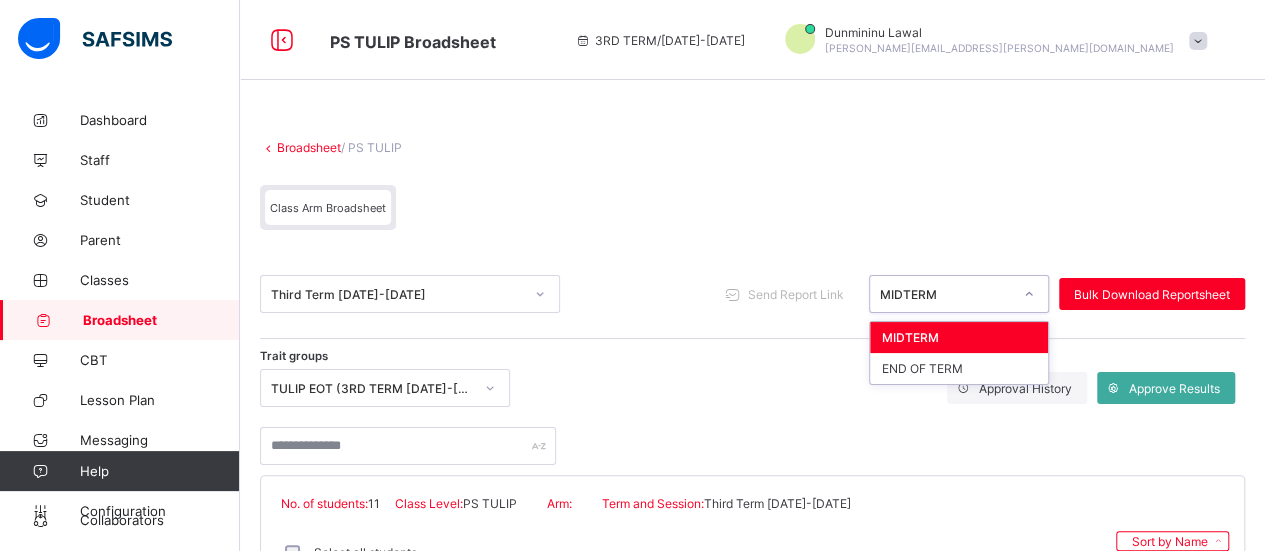 click at bounding box center (1029, 294) 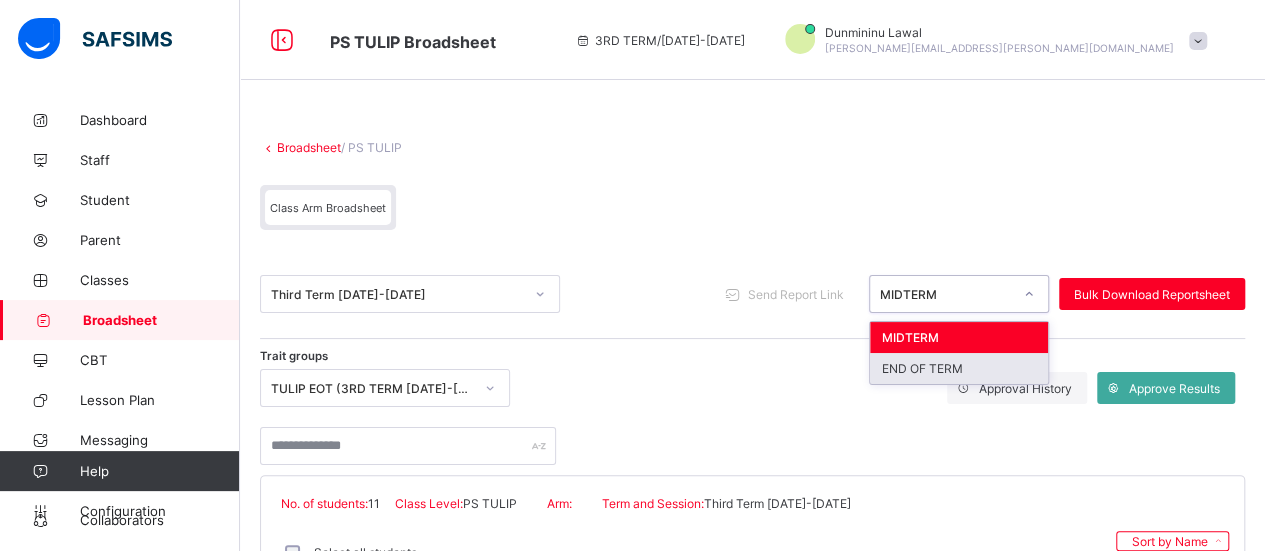 click on "END OF TERM" at bounding box center (959, 368) 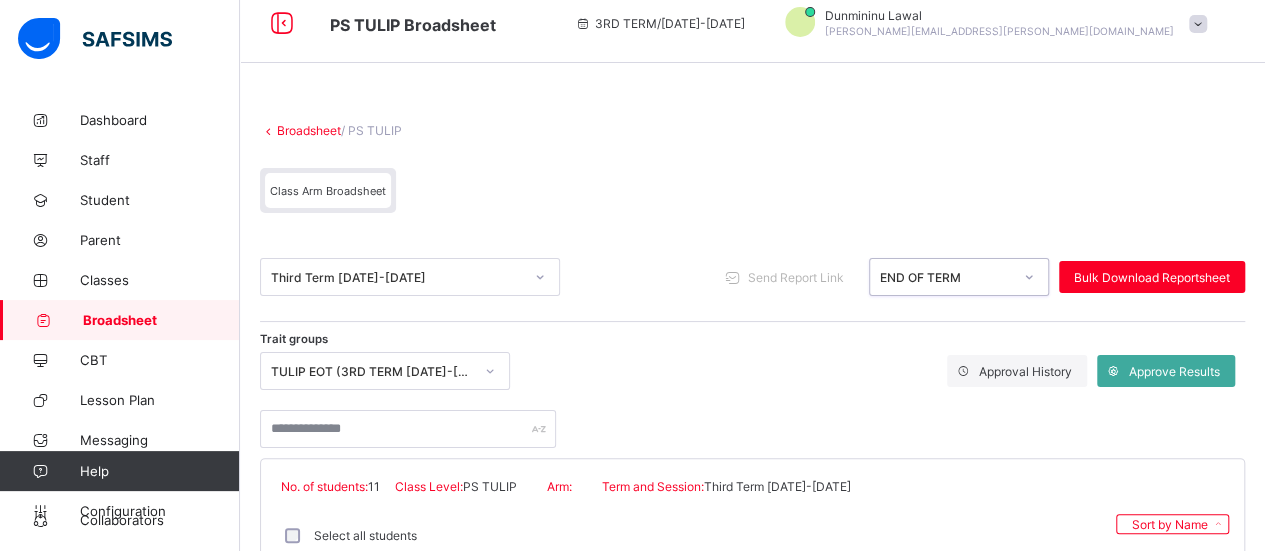 click at bounding box center [490, 371] 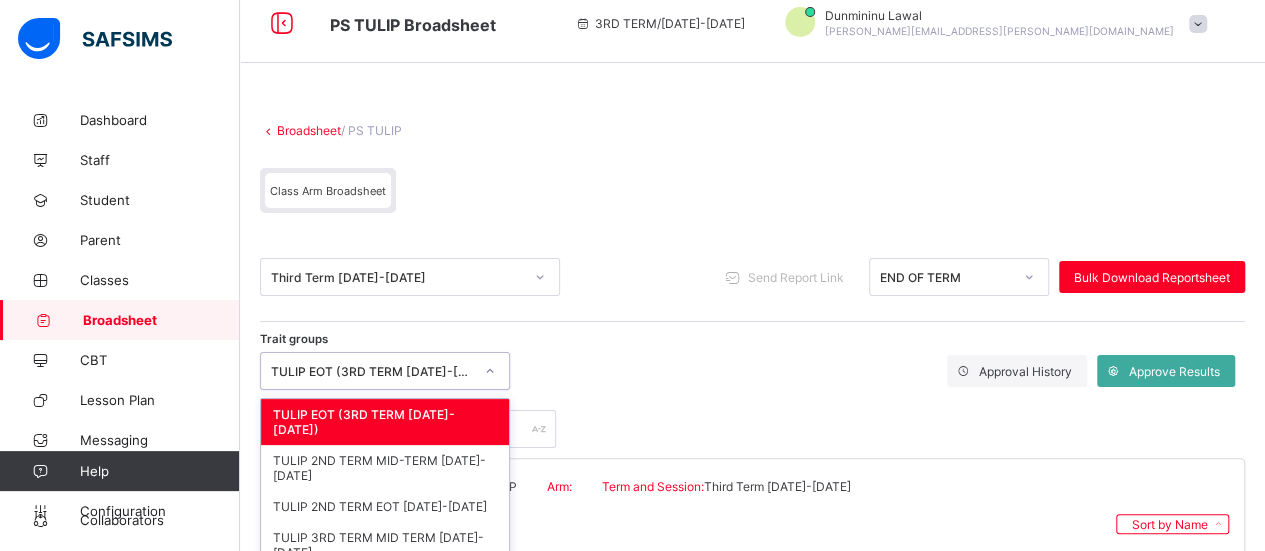scroll, scrollTop: 19, scrollLeft: 0, axis: vertical 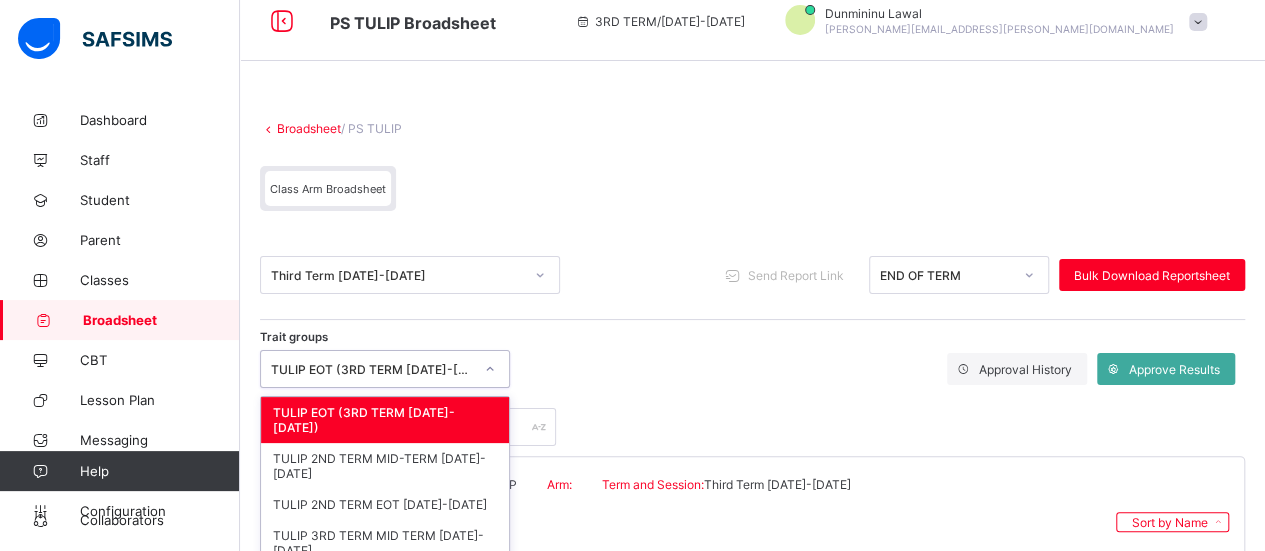 click on "TULIP EOT (3RD TERM 2024-2025)" at bounding box center [385, 420] 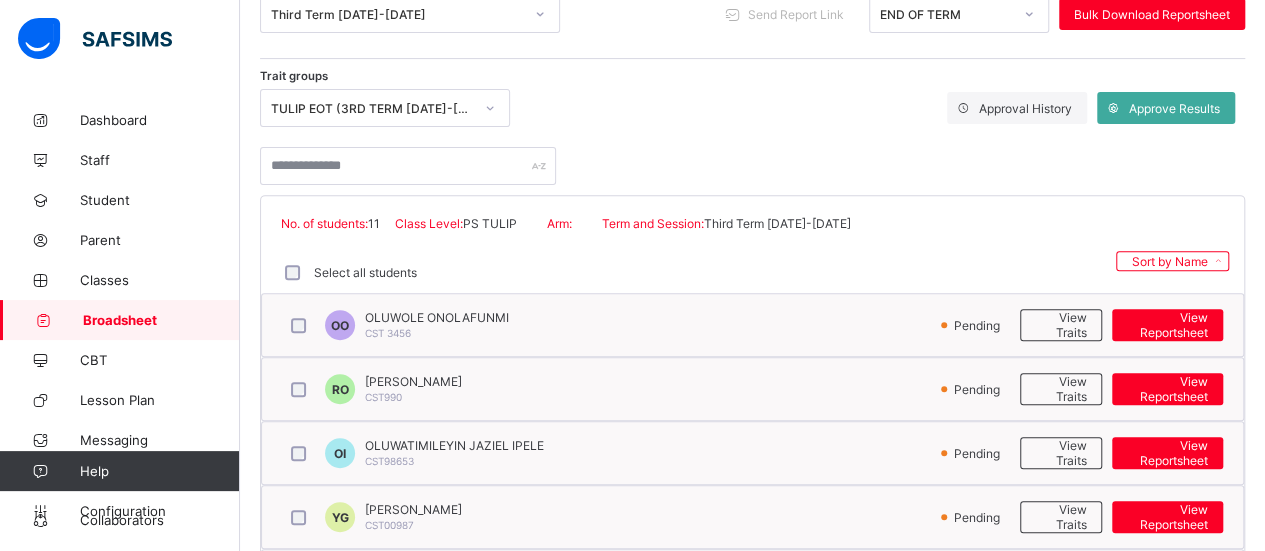 scroll, scrollTop: 373, scrollLeft: 0, axis: vertical 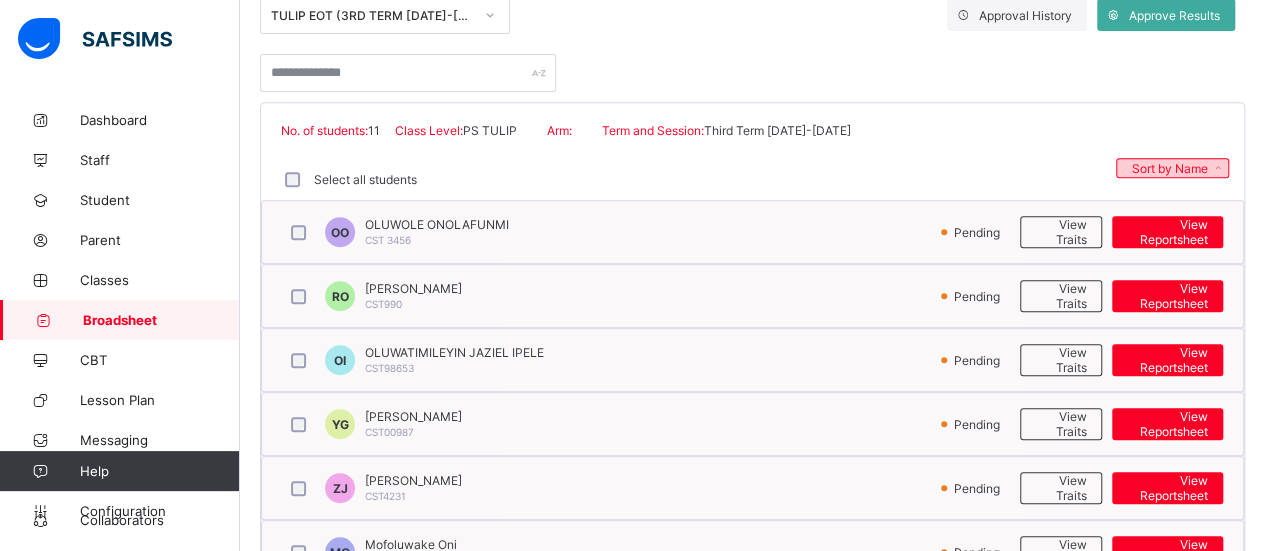 click on "Sort by Name" at bounding box center (1170, 168) 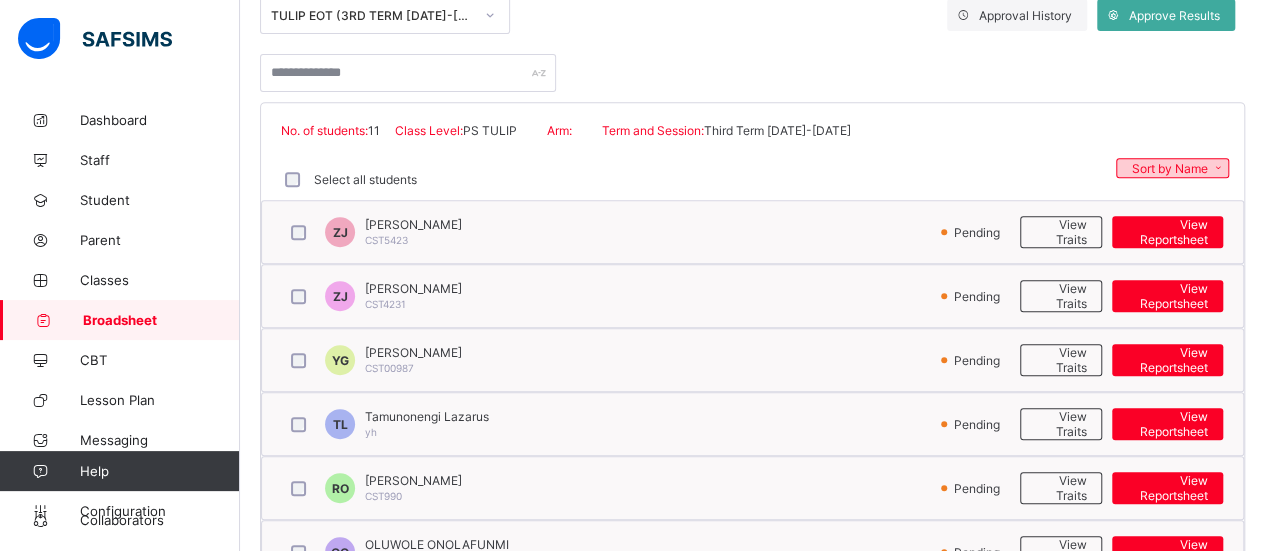 click on "Sort by Name" at bounding box center (1170, 168) 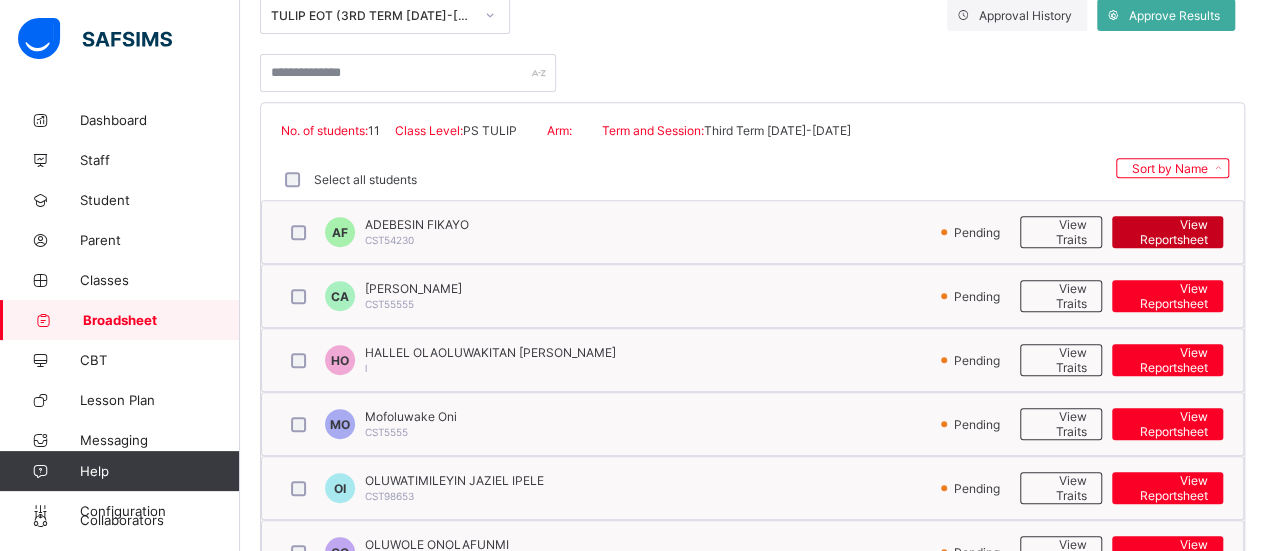click on "View Reportsheet" at bounding box center [1167, 232] 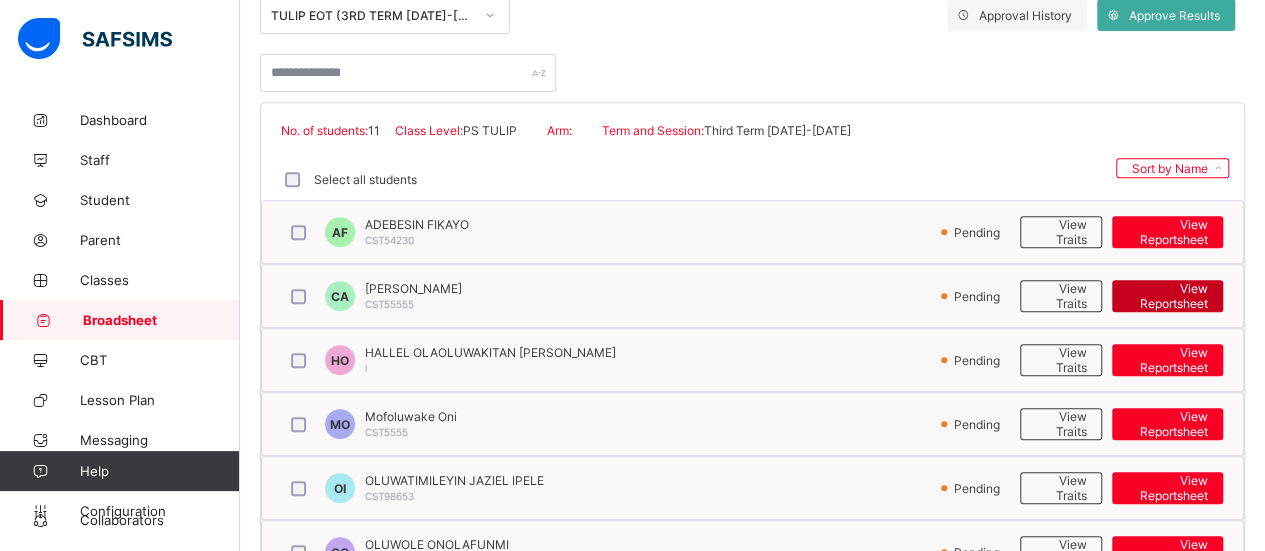 click on "View Reportsheet" at bounding box center [1167, 296] 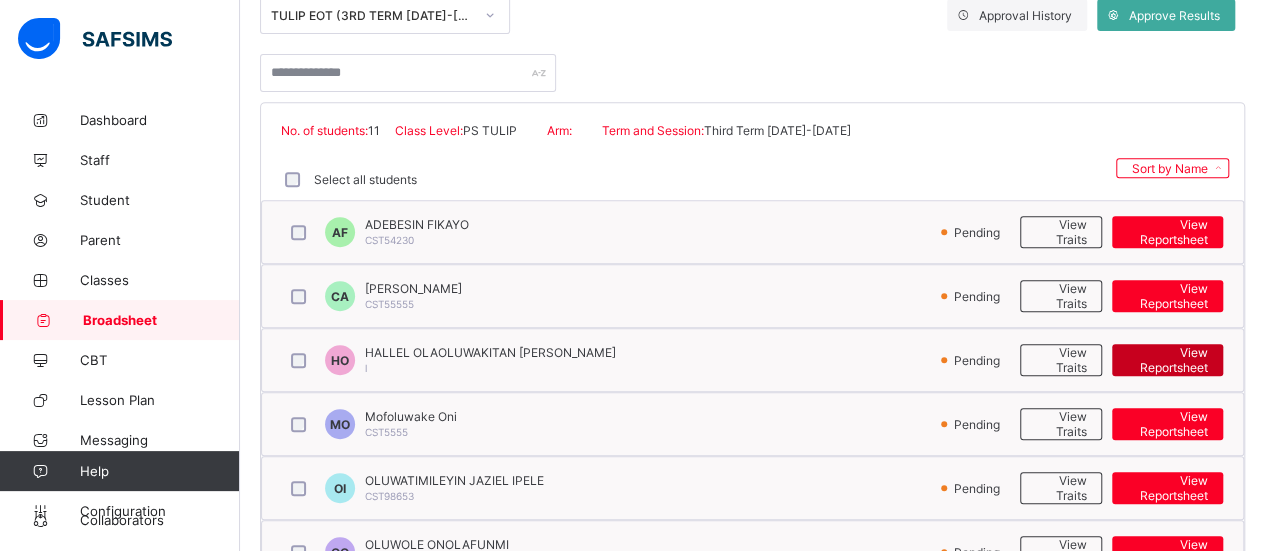 click on "View Reportsheet" at bounding box center (1167, 360) 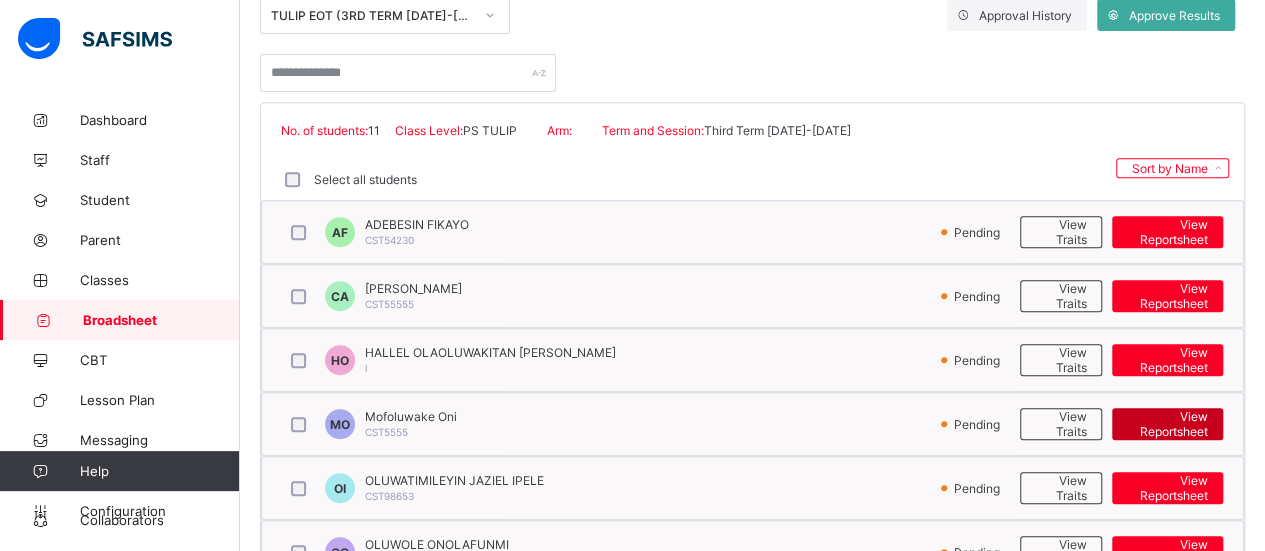 click on "View Reportsheet" at bounding box center [1167, 424] 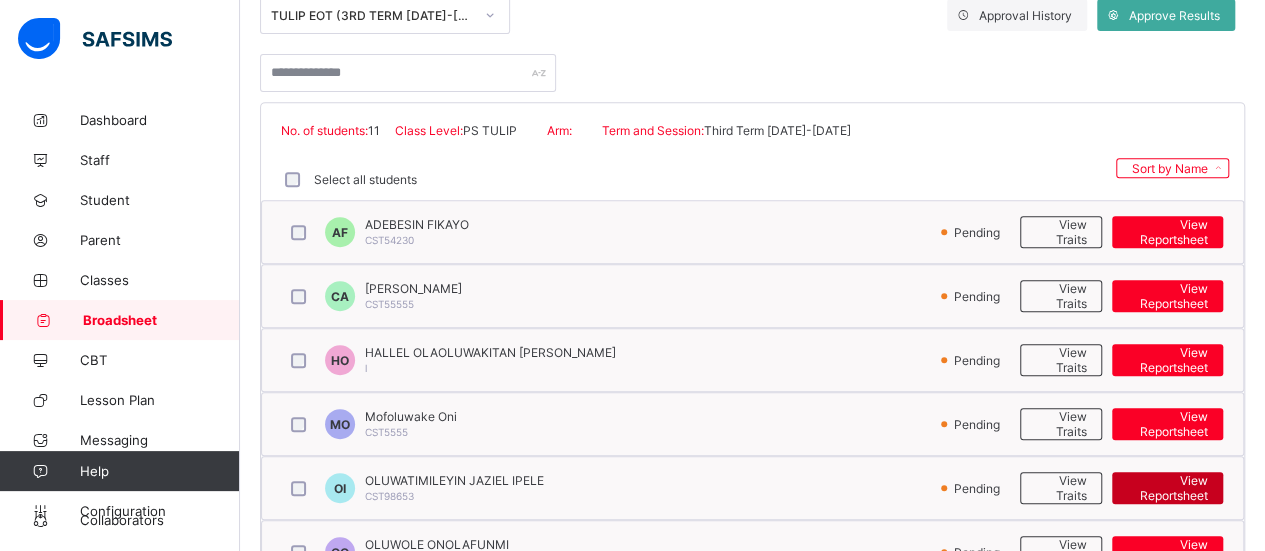 click on "View Reportsheet" at bounding box center (1167, 488) 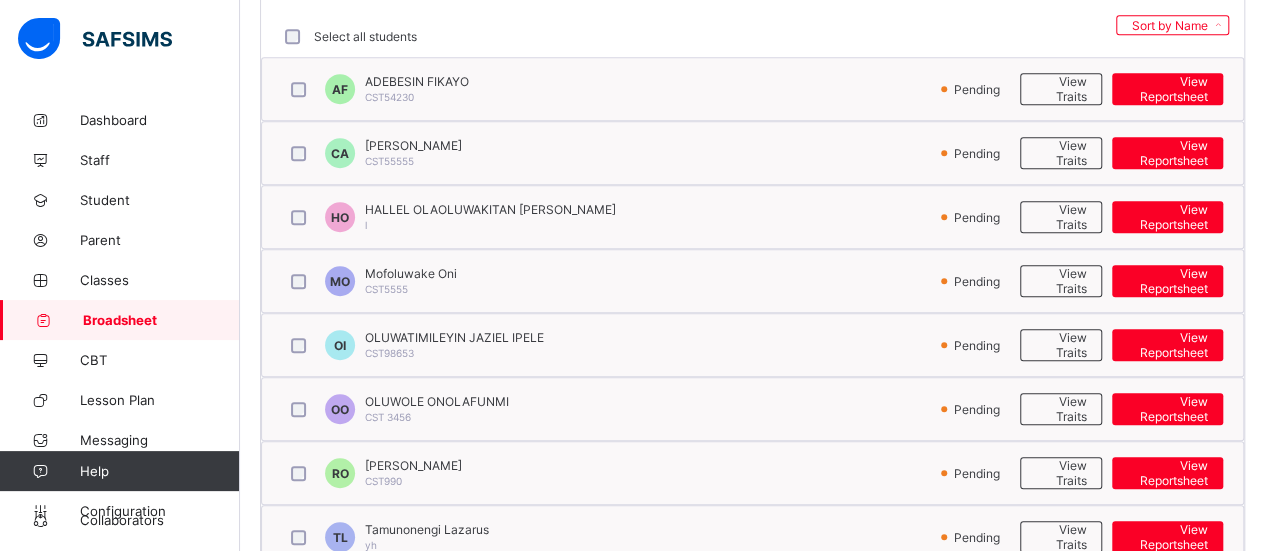 scroll, scrollTop: 546, scrollLeft: 0, axis: vertical 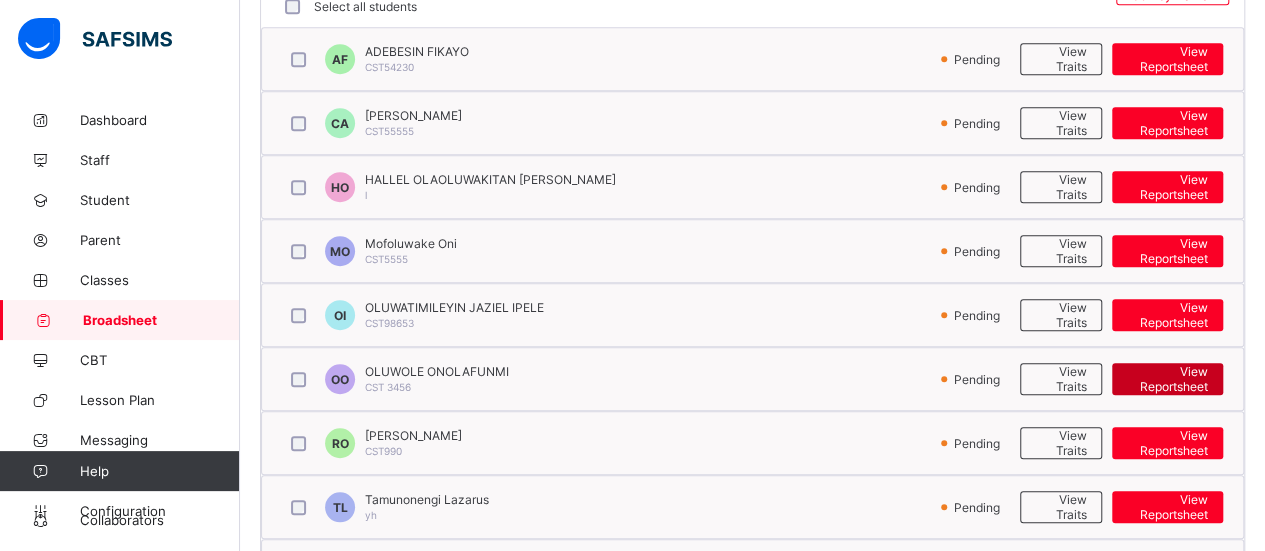 click on "View Reportsheet" at bounding box center (1167, 379) 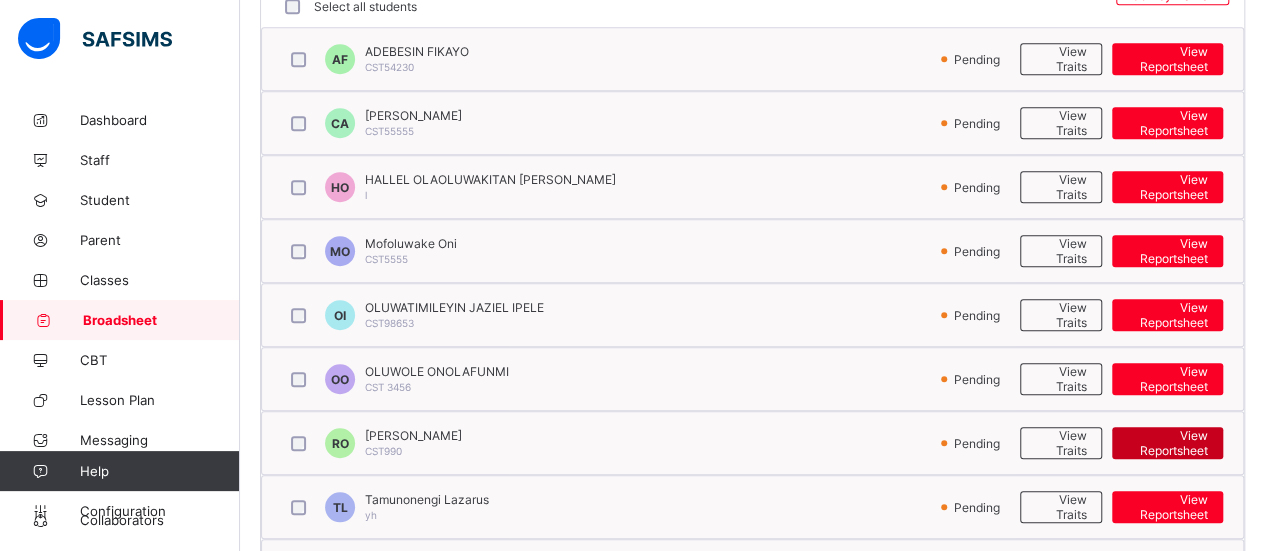 click on "View Reportsheet" at bounding box center (1167, 443) 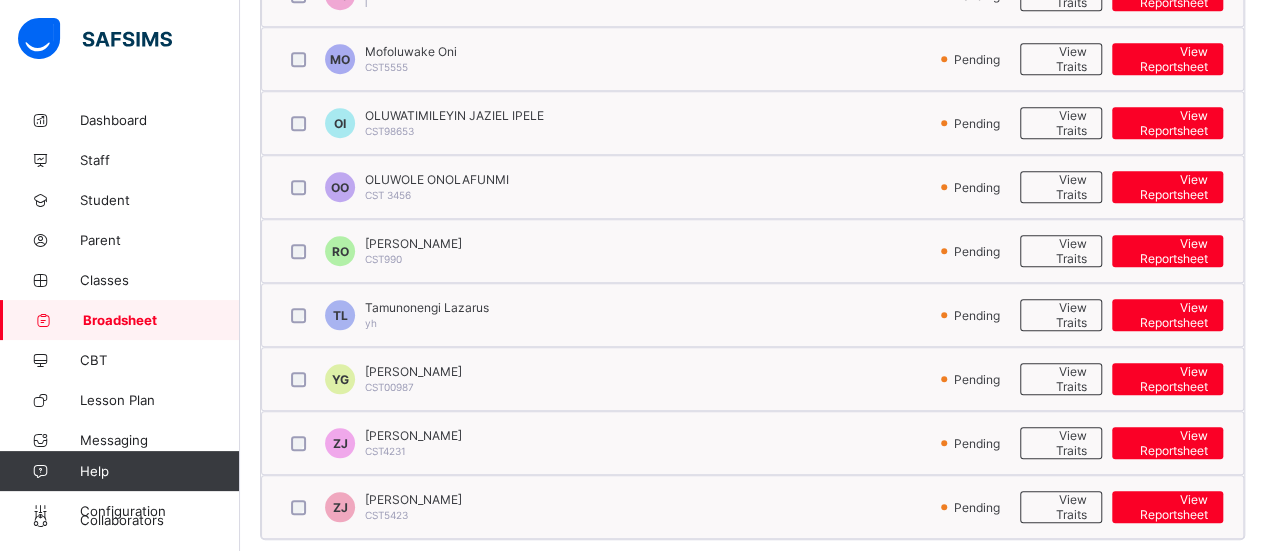 scroll, scrollTop: 746, scrollLeft: 0, axis: vertical 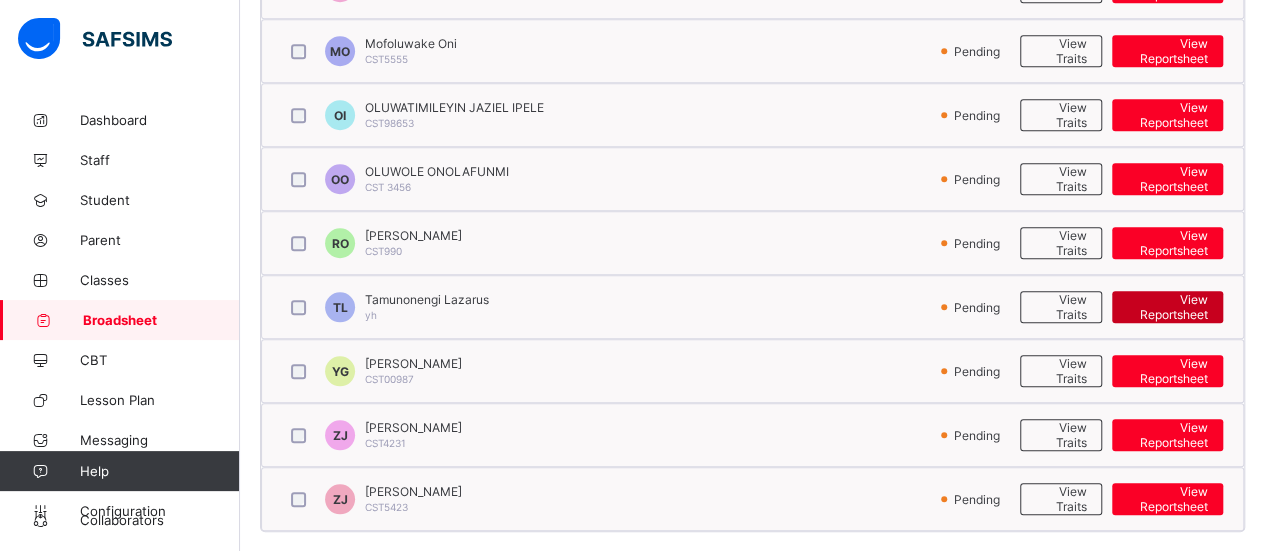 click on "View Reportsheet" at bounding box center (1167, 307) 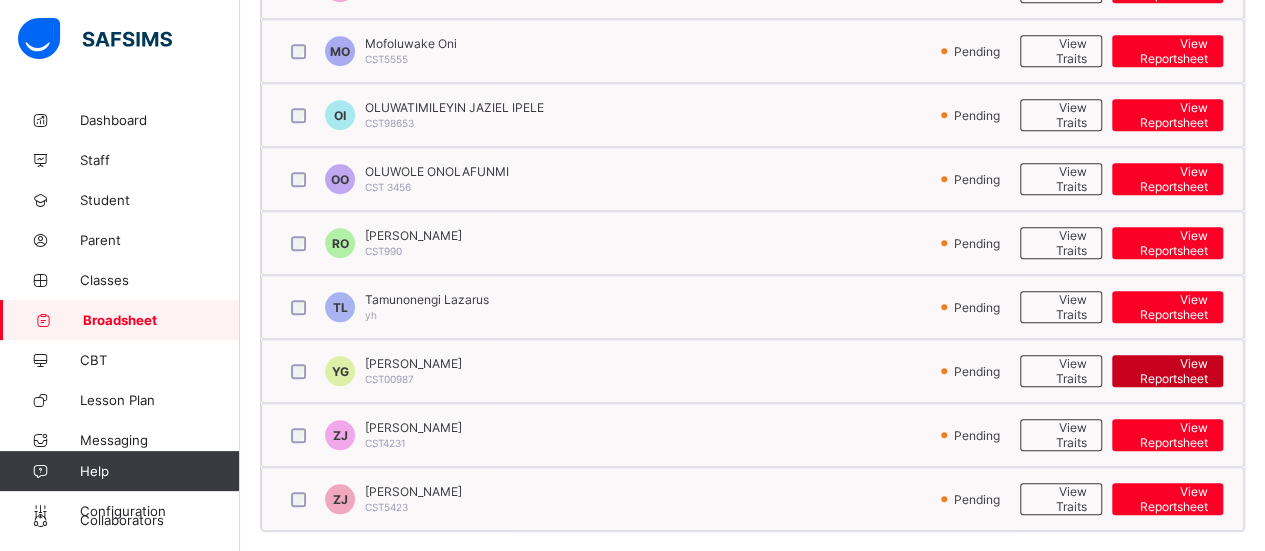 click on "View Reportsheet" at bounding box center (1167, 371) 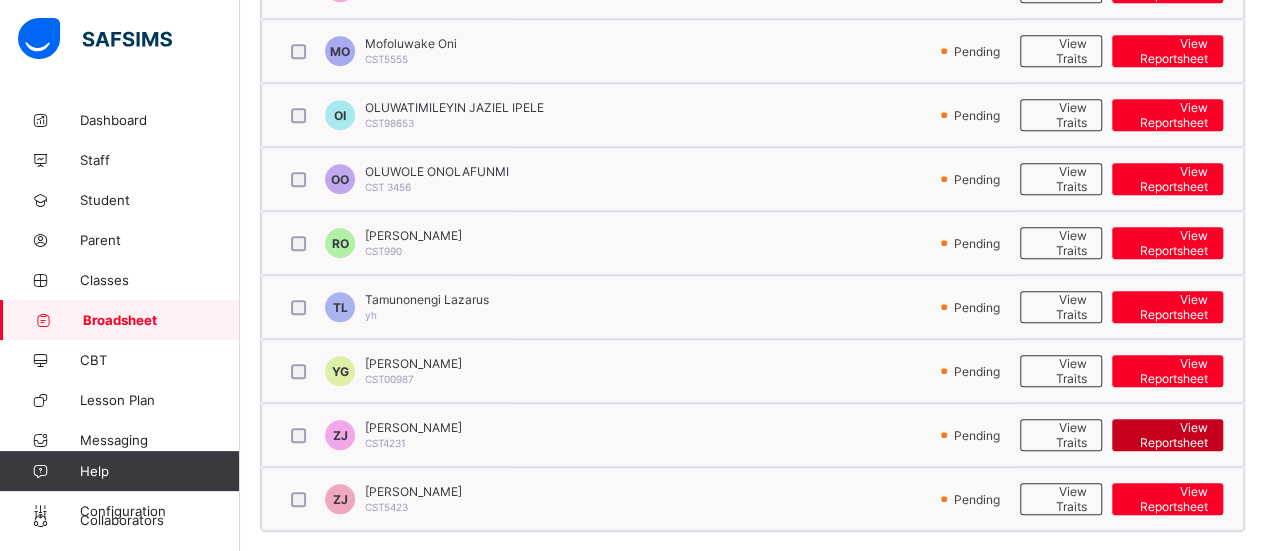 click on "View Reportsheet" at bounding box center (1167, 435) 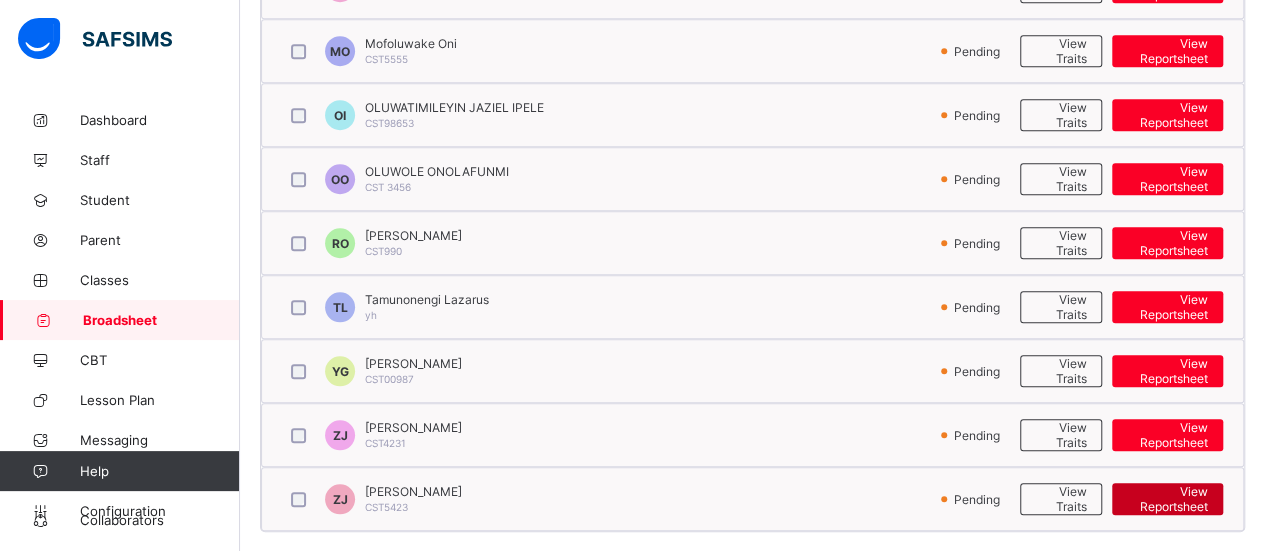 click on "View Reportsheet" at bounding box center (1167, 499) 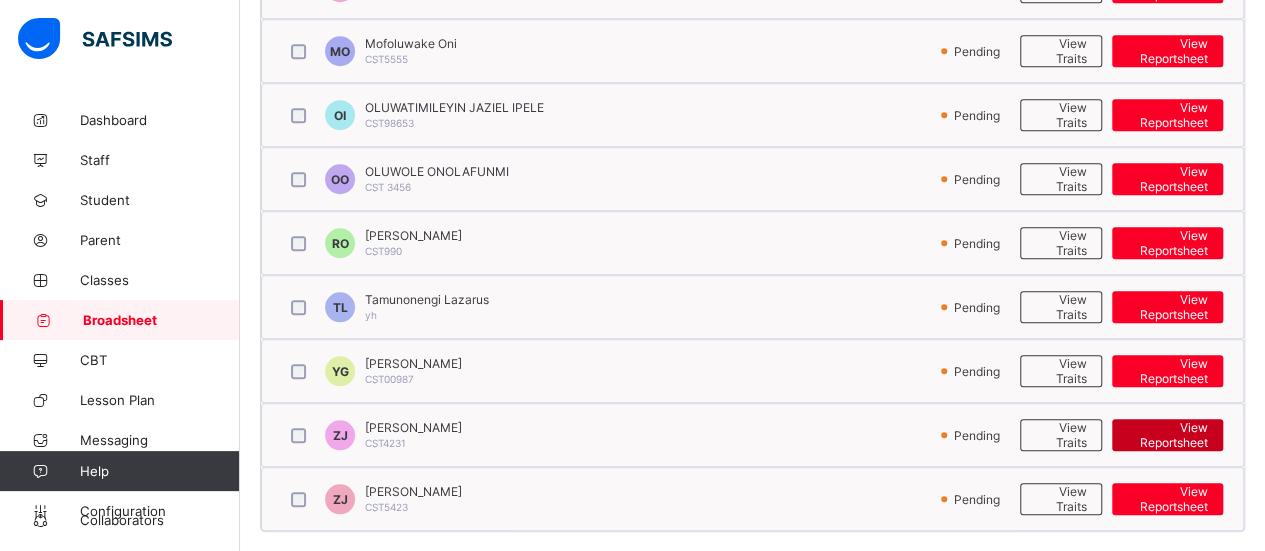 click on "View Reportsheet" at bounding box center [1167, 435] 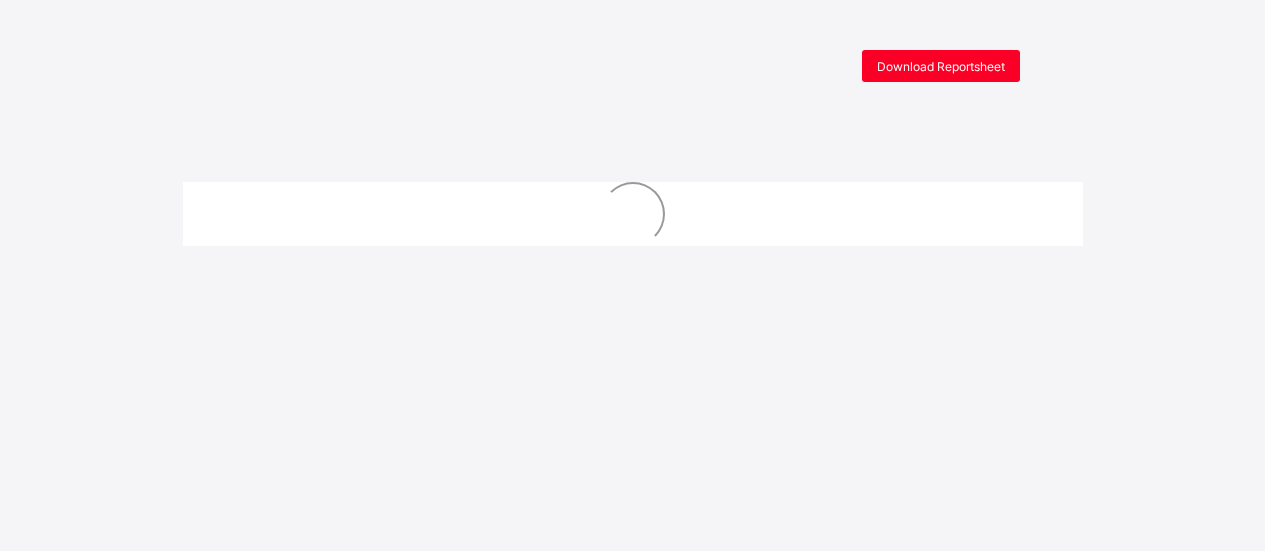 scroll, scrollTop: 0, scrollLeft: 0, axis: both 